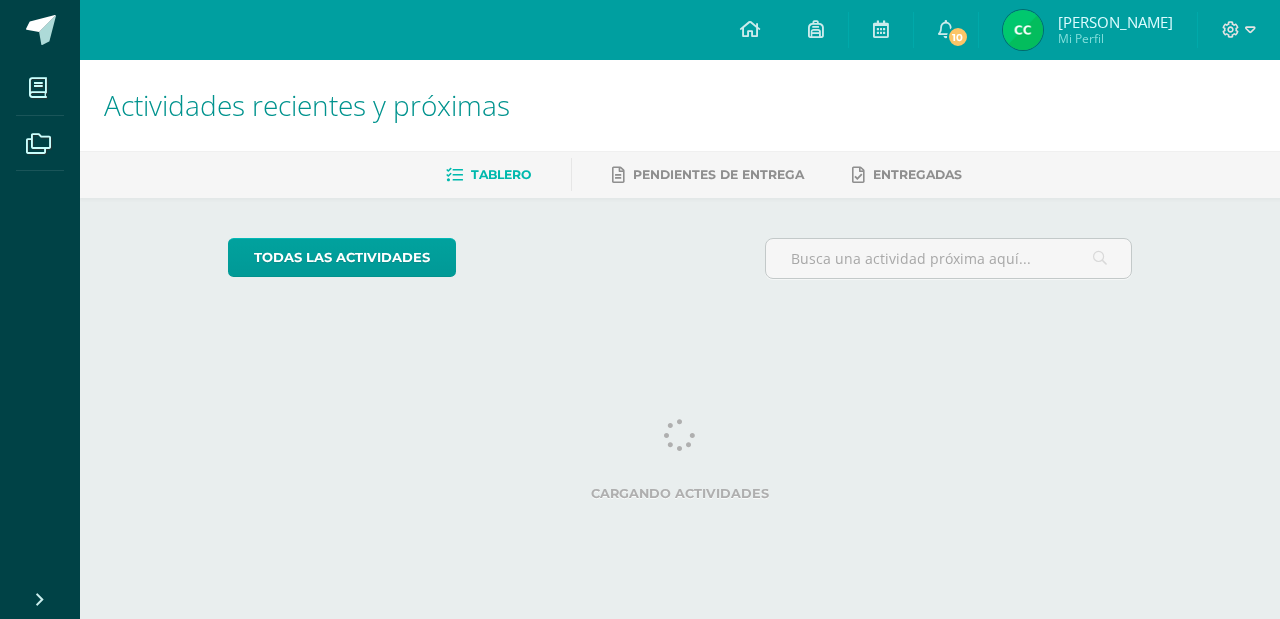 scroll, scrollTop: 0, scrollLeft: 0, axis: both 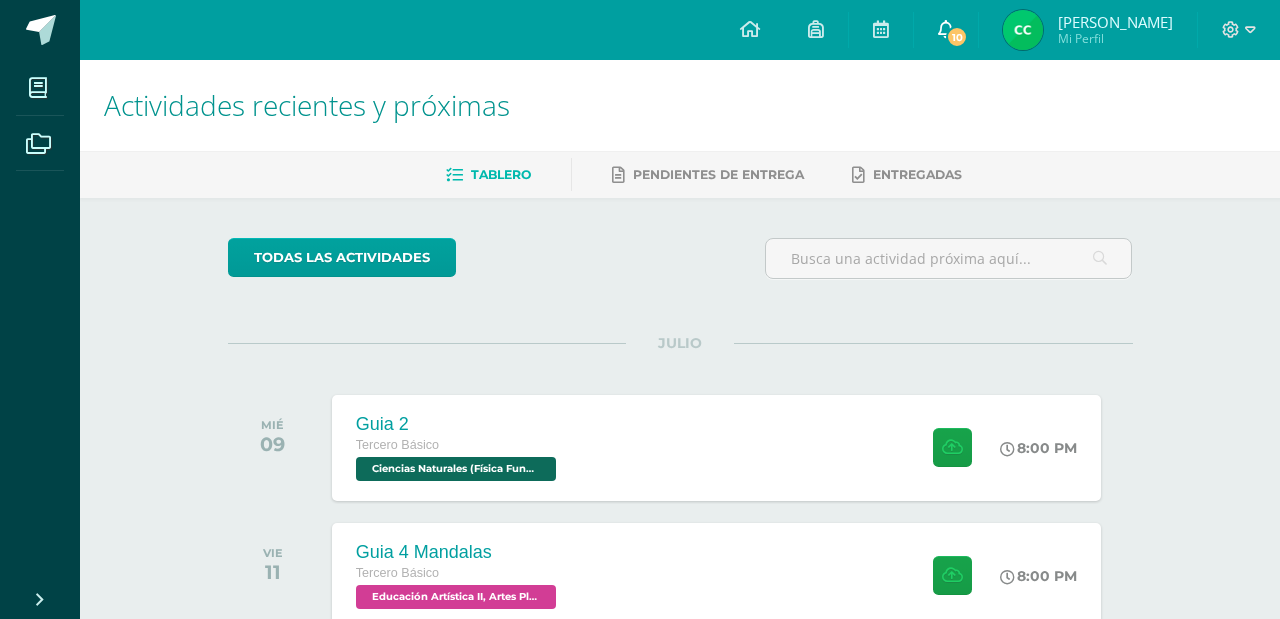 click on "10" at bounding box center [946, 30] 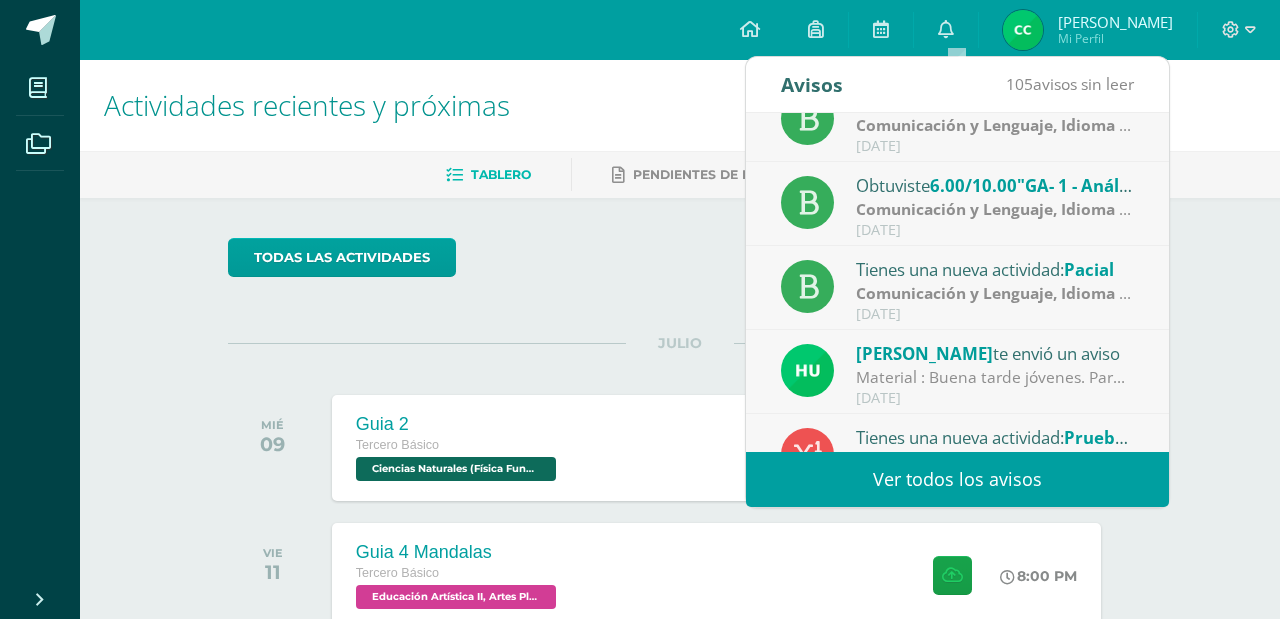 scroll, scrollTop: 333, scrollLeft: 0, axis: vertical 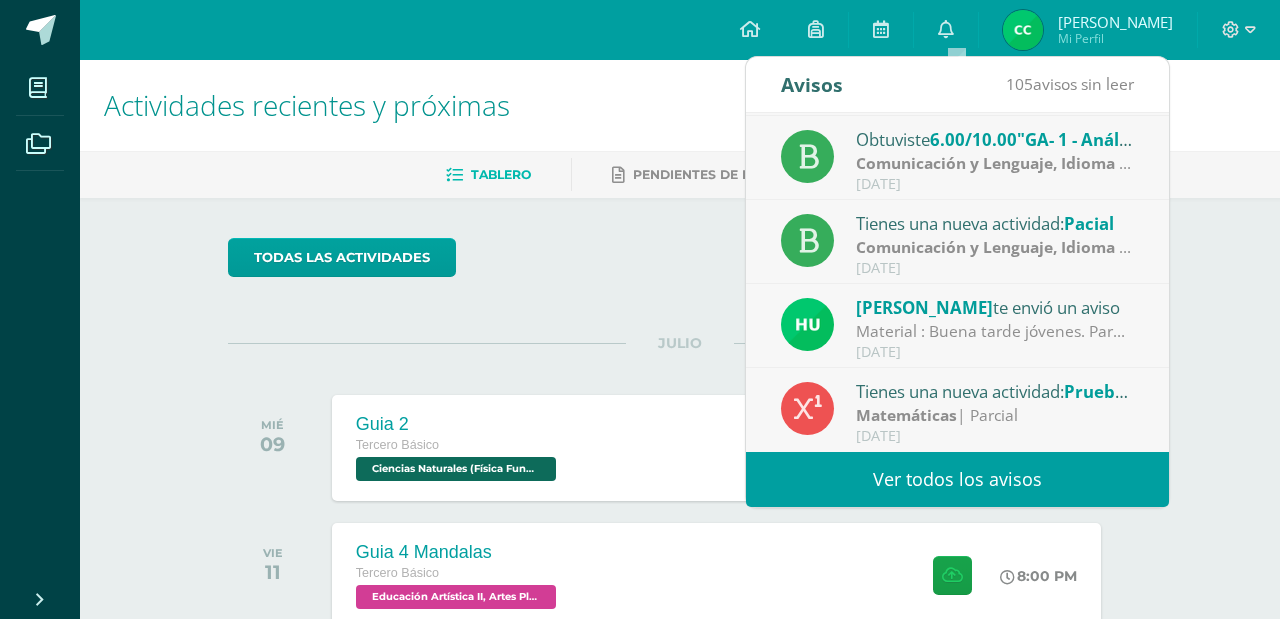 click on "Ver todos los avisos" at bounding box center (957, 479) 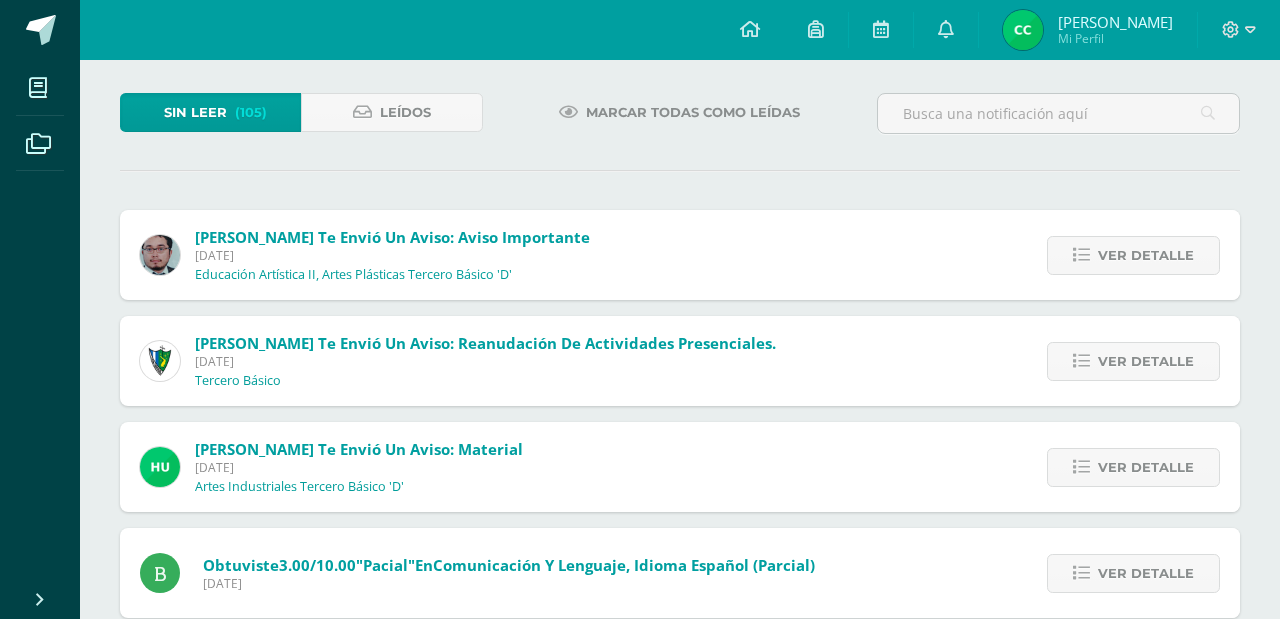 scroll, scrollTop: 106, scrollLeft: 0, axis: vertical 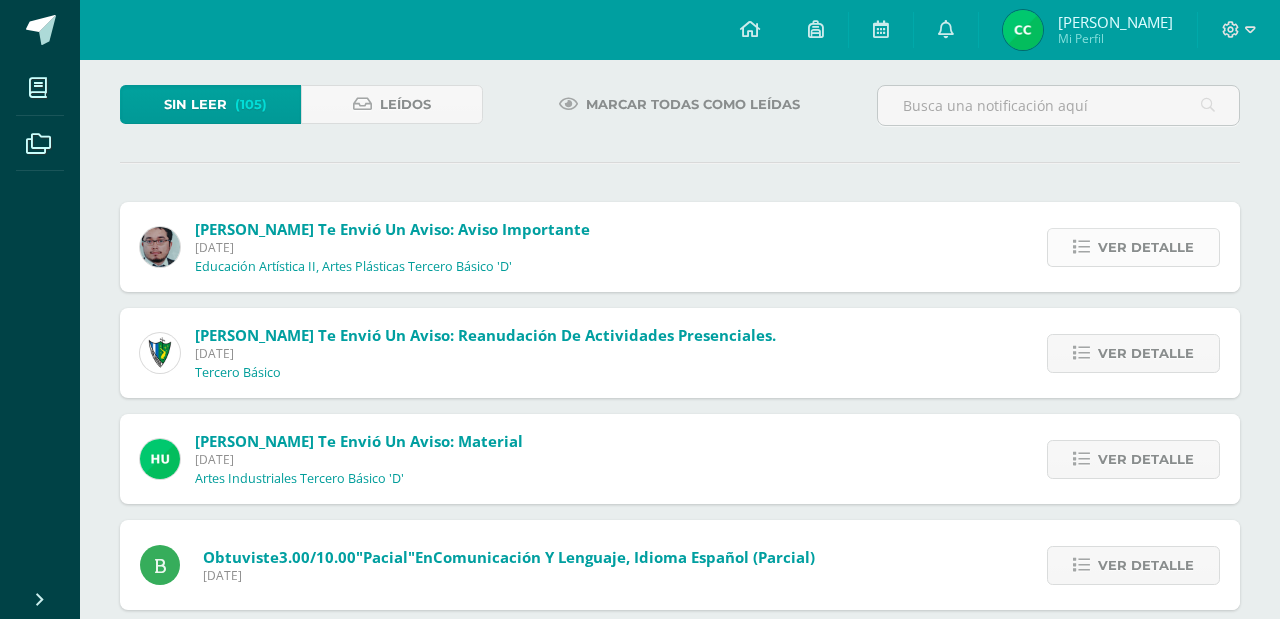 click on "Ver detalle" at bounding box center (1146, 247) 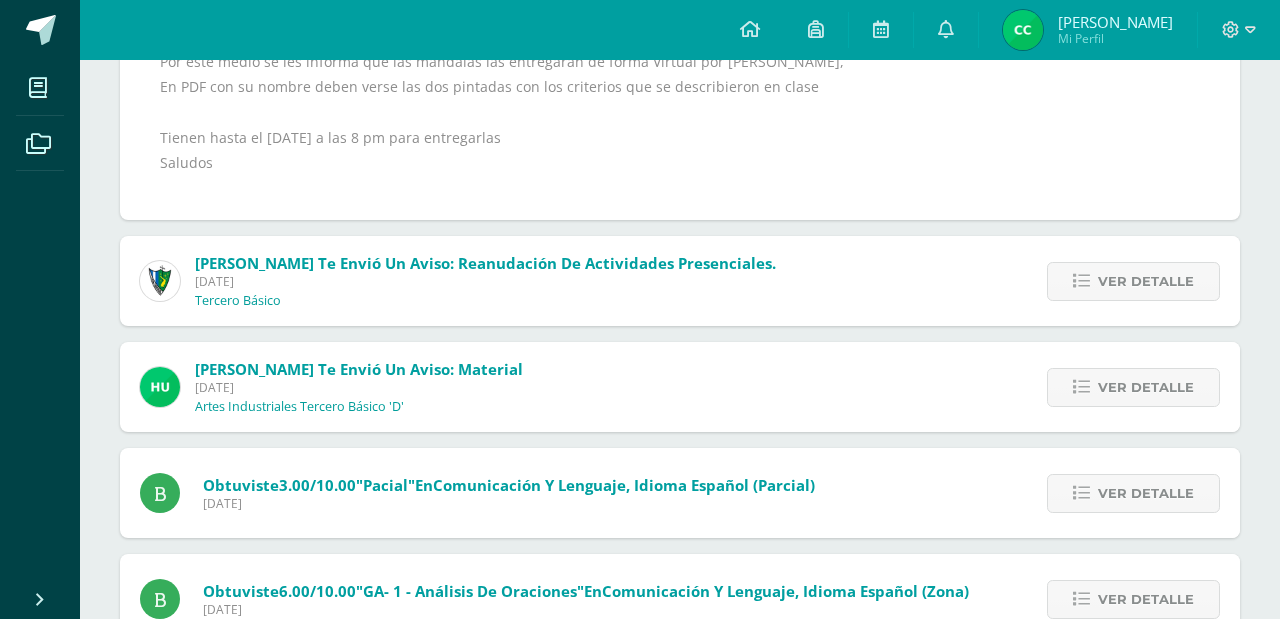 scroll, scrollTop: 373, scrollLeft: 0, axis: vertical 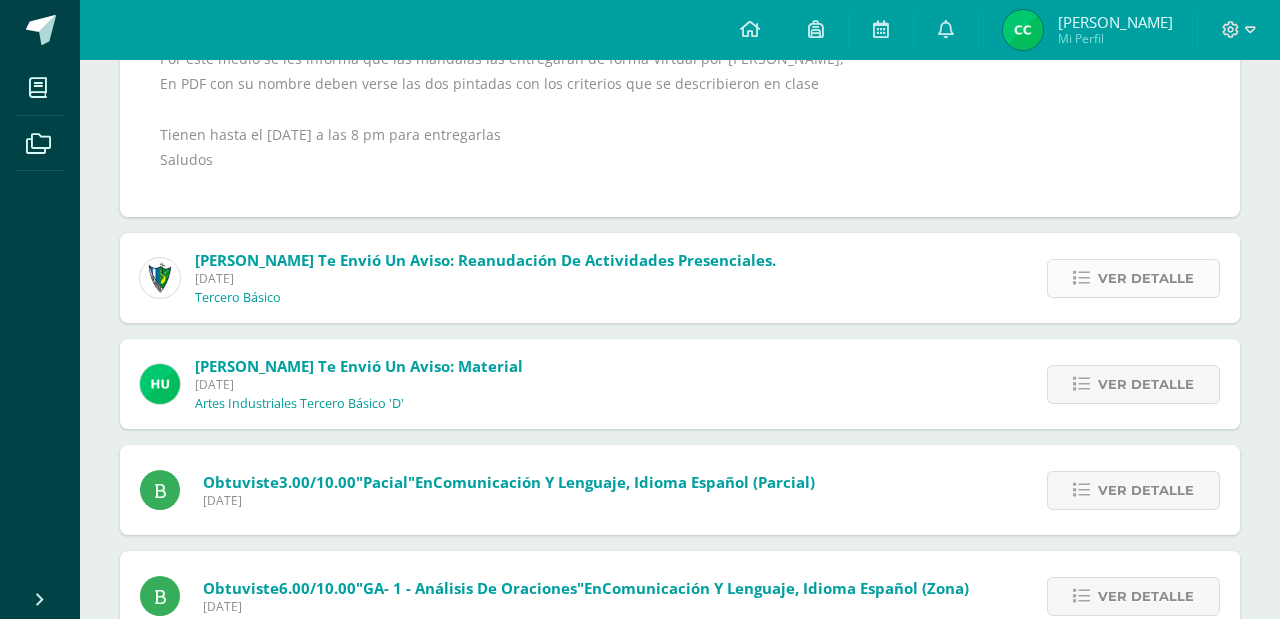 click at bounding box center [1081, 278] 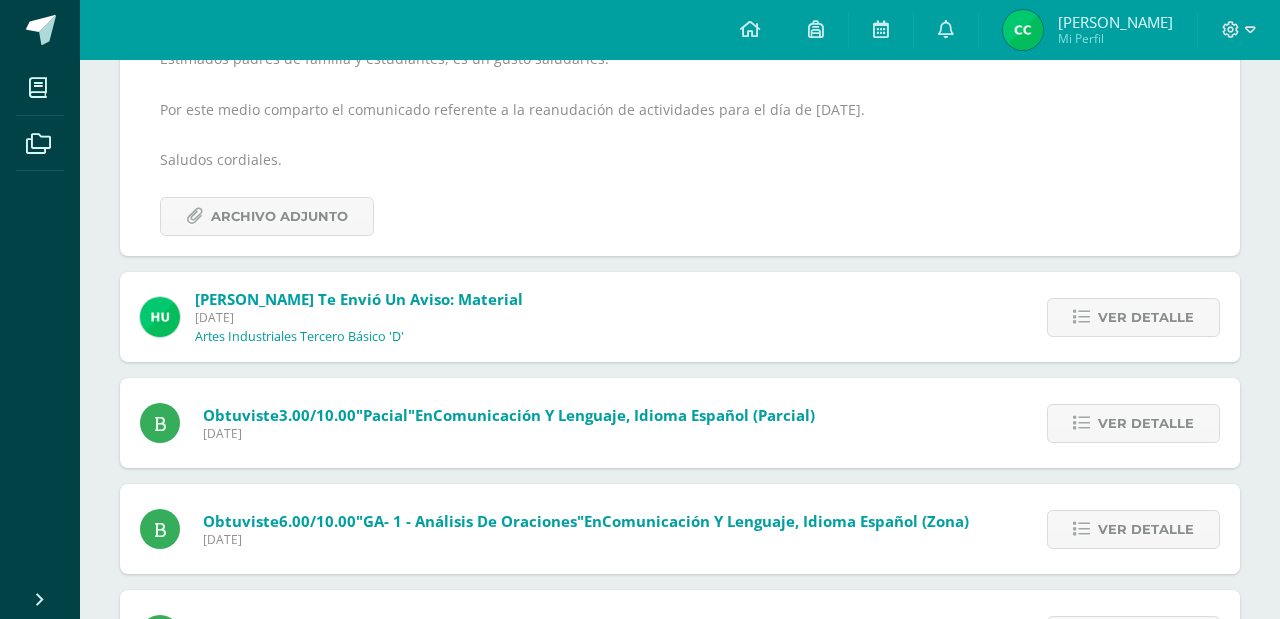 scroll, scrollTop: 282, scrollLeft: 0, axis: vertical 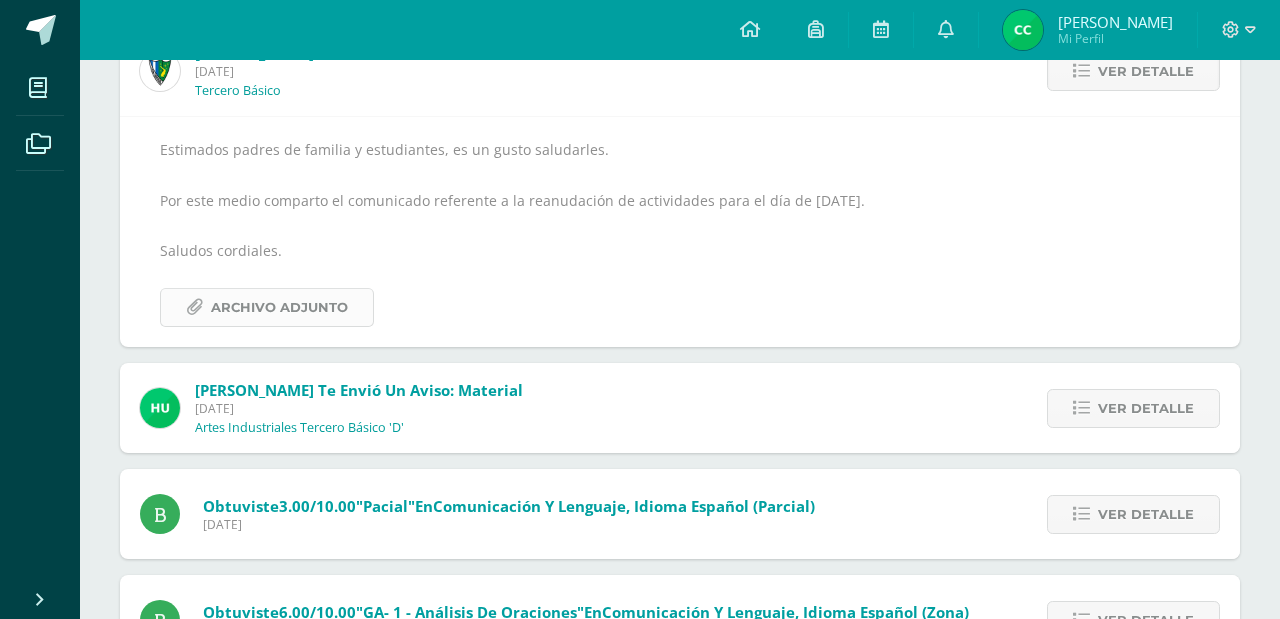 click on "Archivo Adjunto" at bounding box center [279, 307] 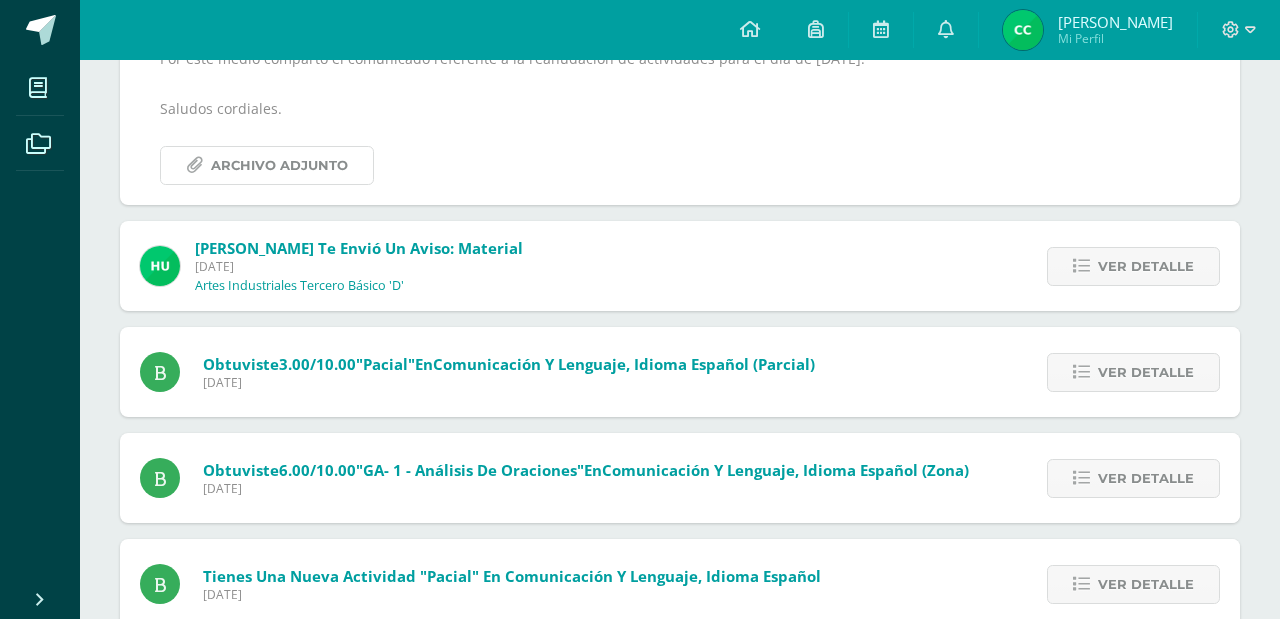scroll, scrollTop: 425, scrollLeft: 0, axis: vertical 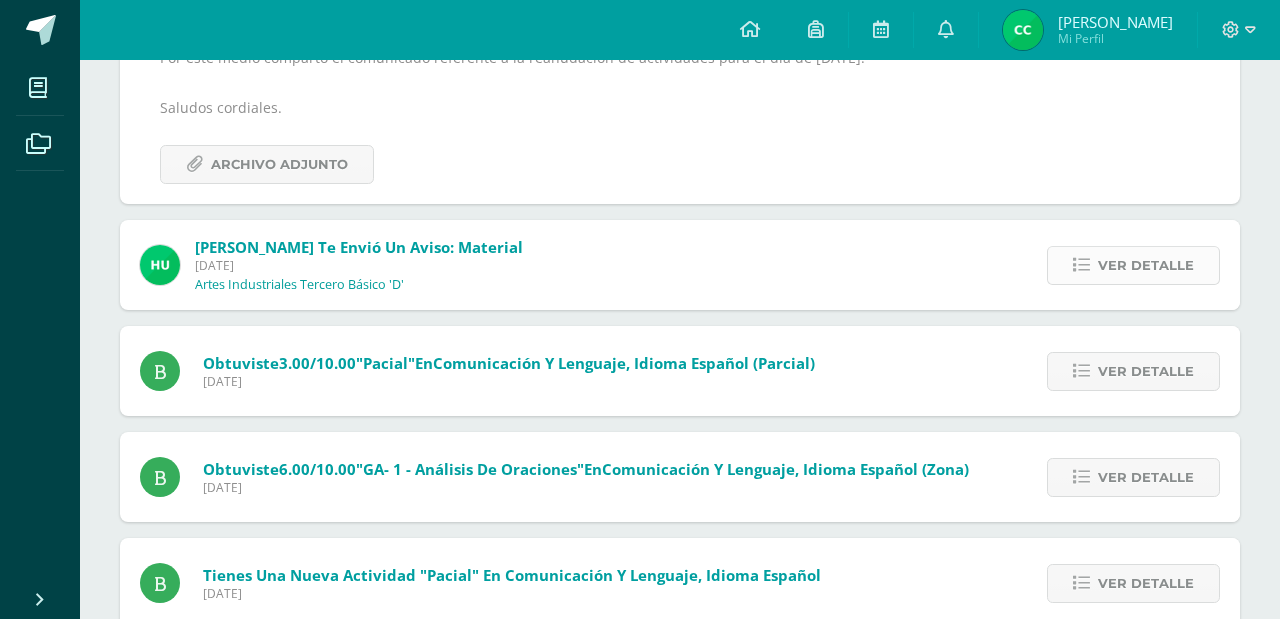 click on "Ver detalle" at bounding box center [1146, 265] 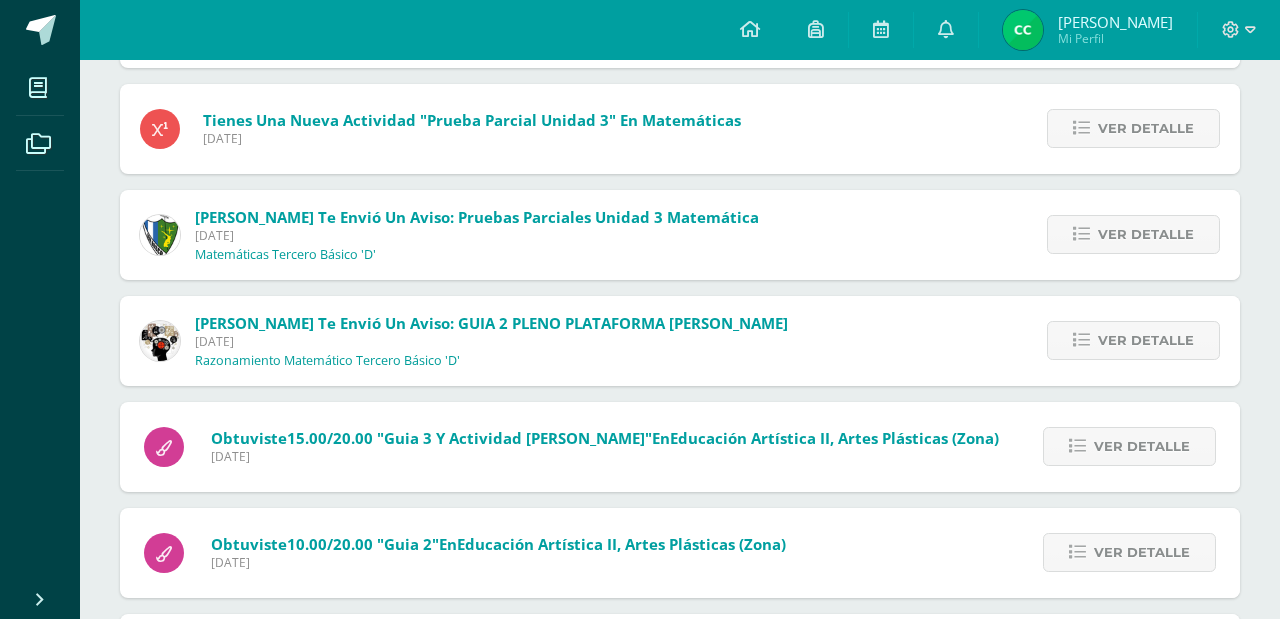 scroll, scrollTop: 0, scrollLeft: 0, axis: both 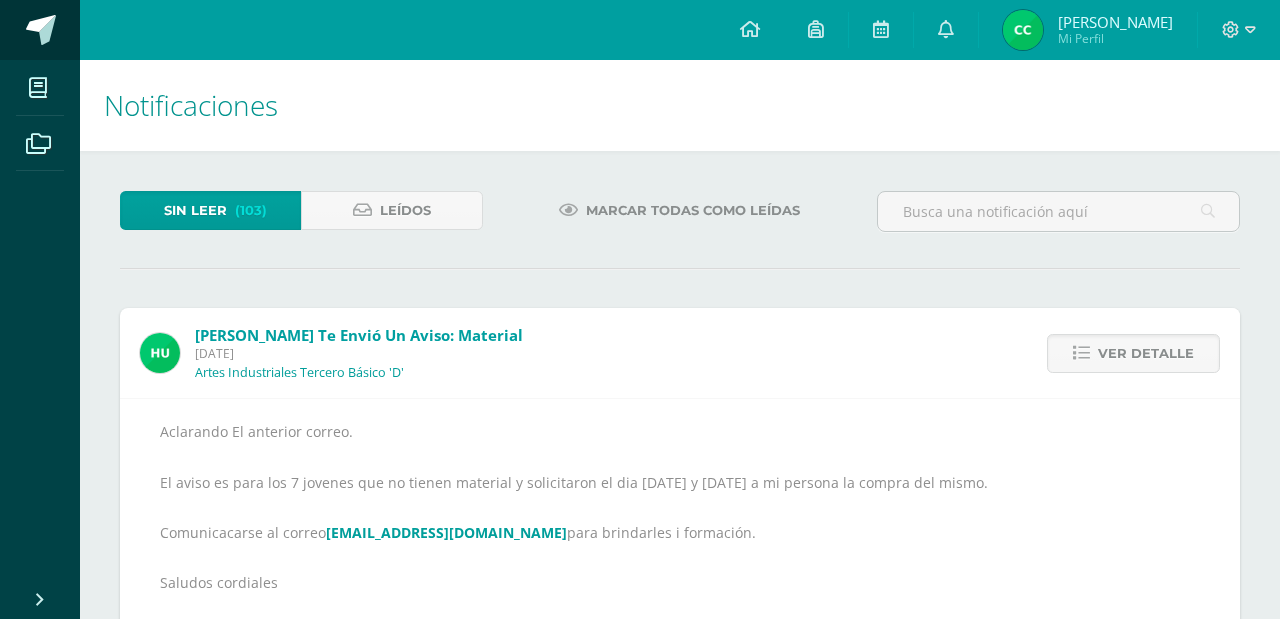 click at bounding box center (41, 30) 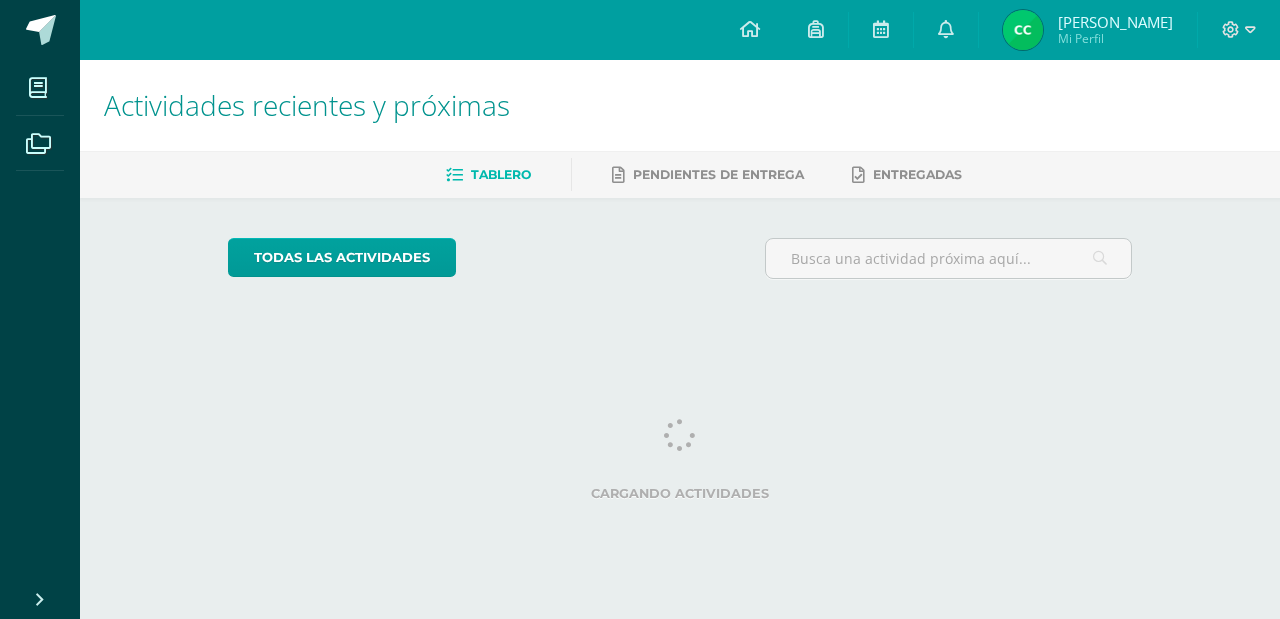 scroll, scrollTop: 0, scrollLeft: 0, axis: both 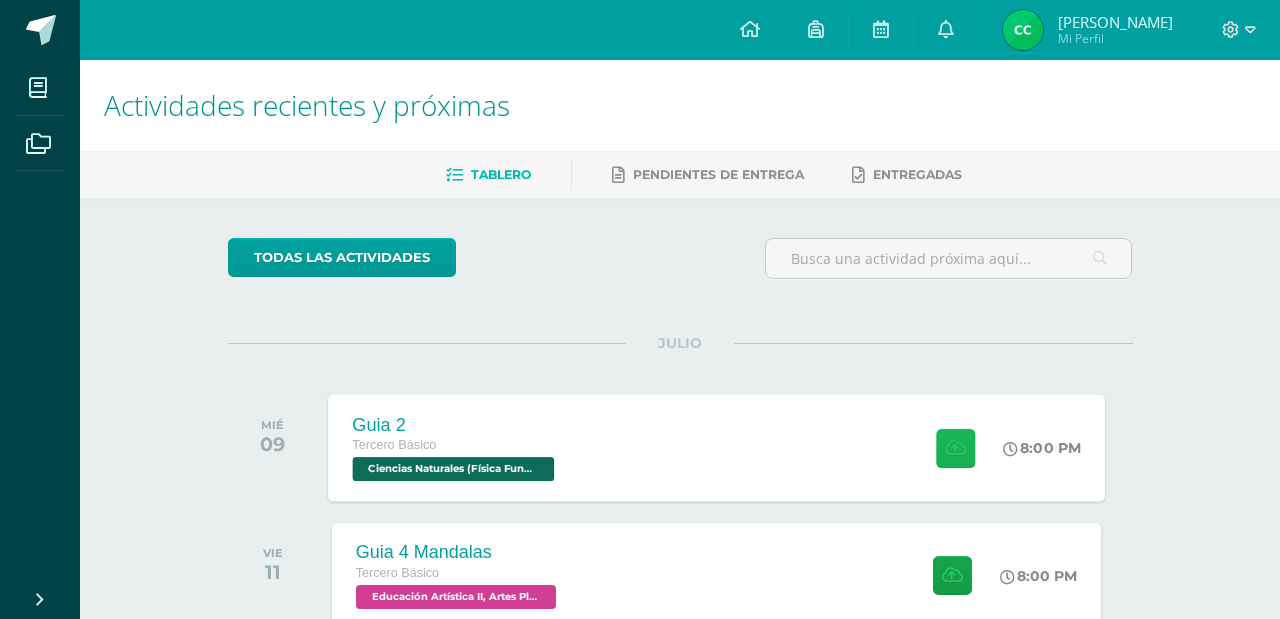 click at bounding box center (955, 447) 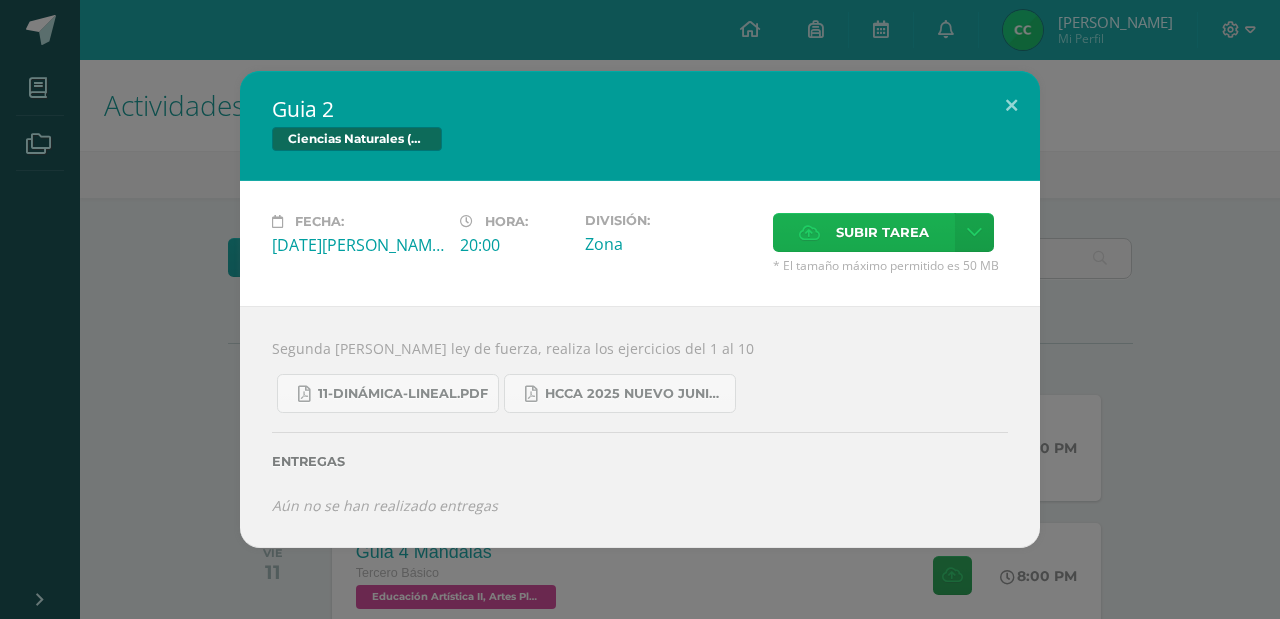click on "Subir tarea" at bounding box center [882, 232] 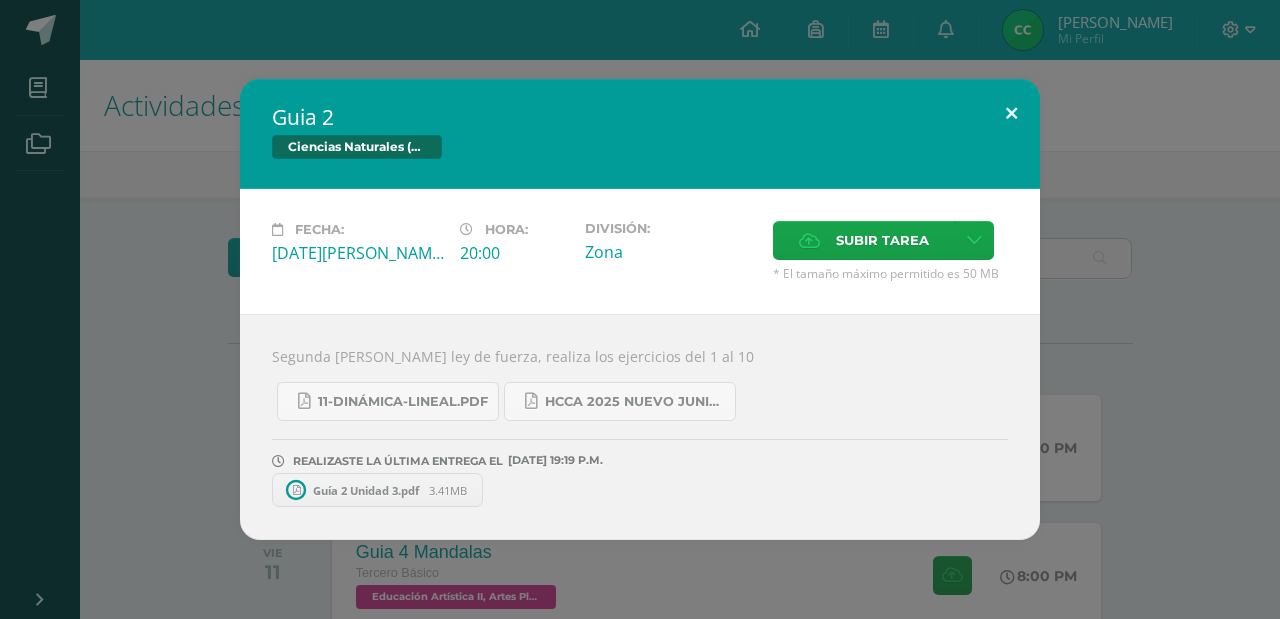 click at bounding box center [1011, 113] 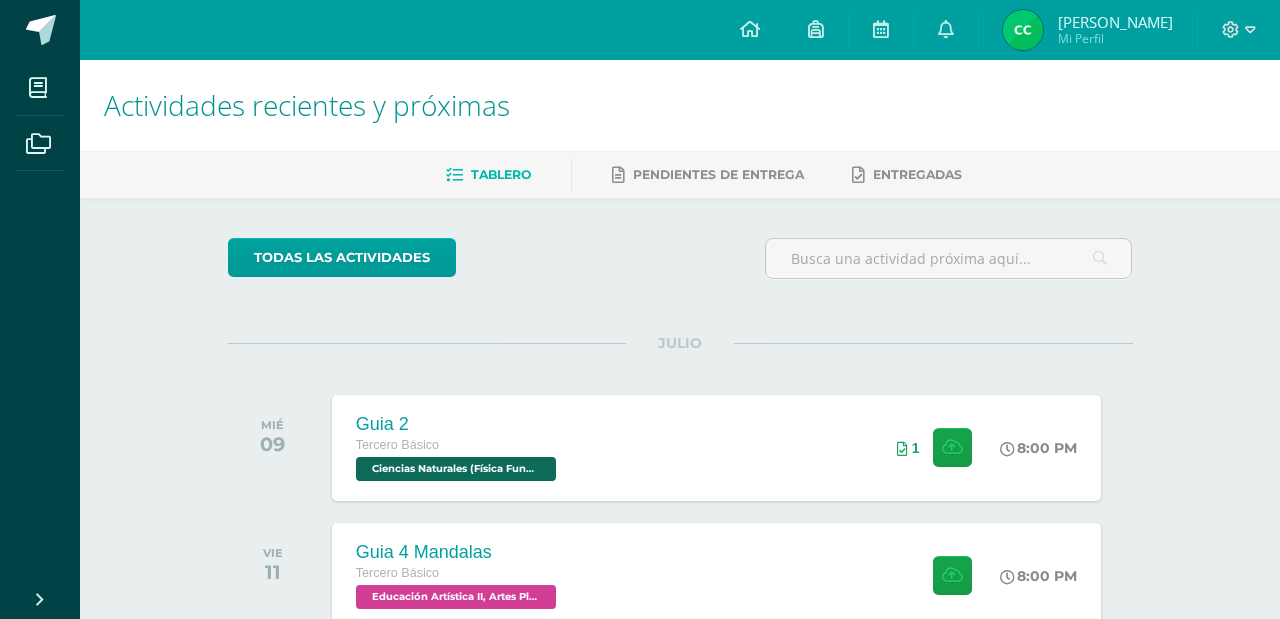 click at bounding box center (1239, 30) 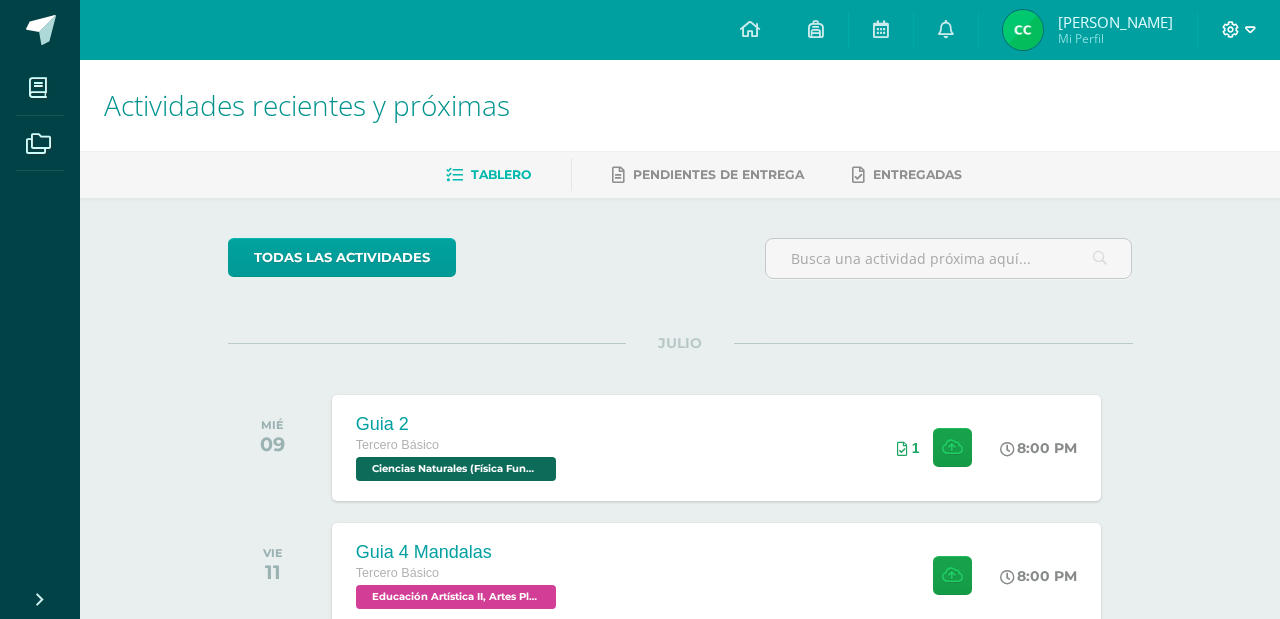 click 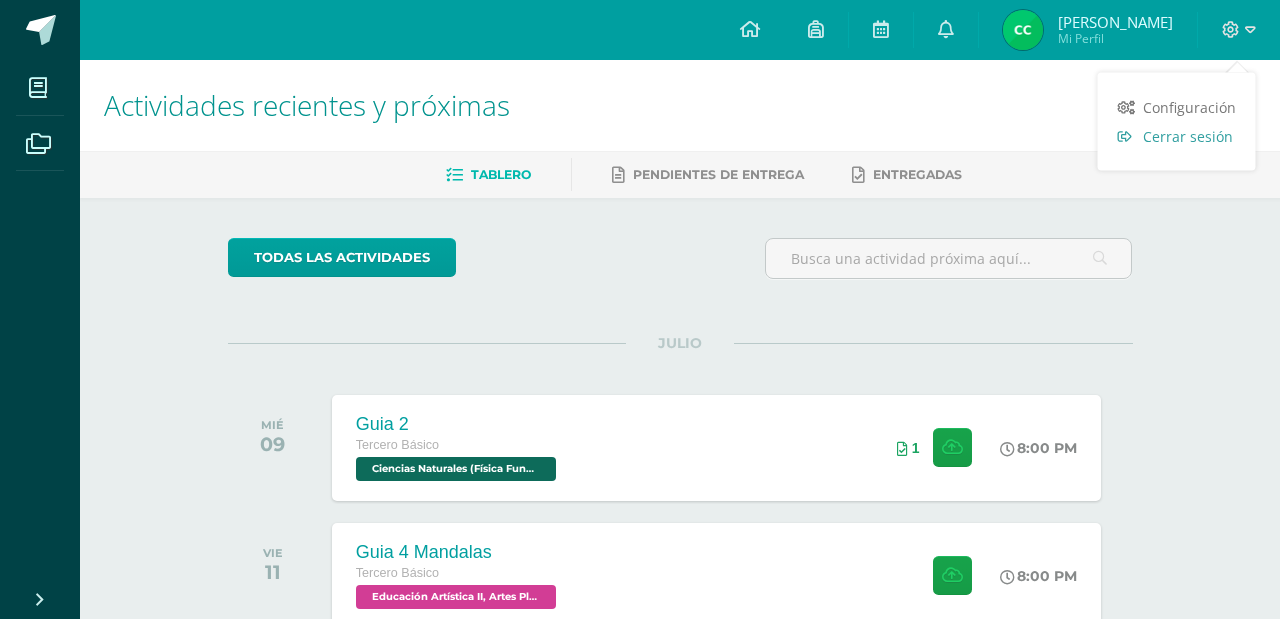 click on "Cerrar sesión" at bounding box center [1188, 136] 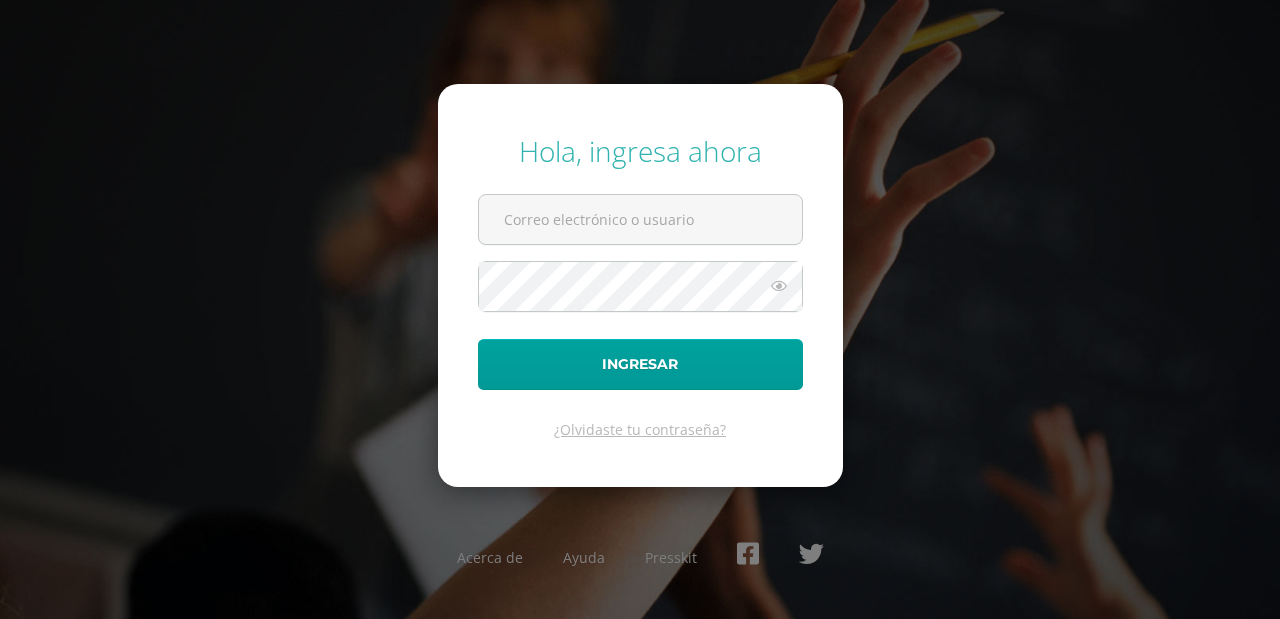 scroll, scrollTop: 0, scrollLeft: 0, axis: both 